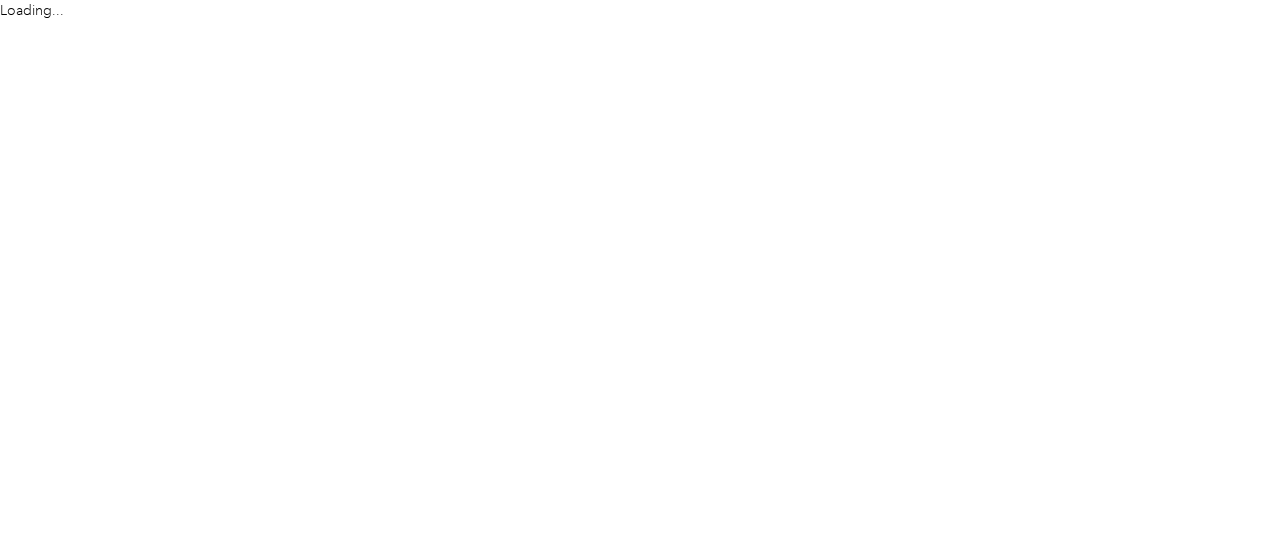 scroll, scrollTop: 0, scrollLeft: 0, axis: both 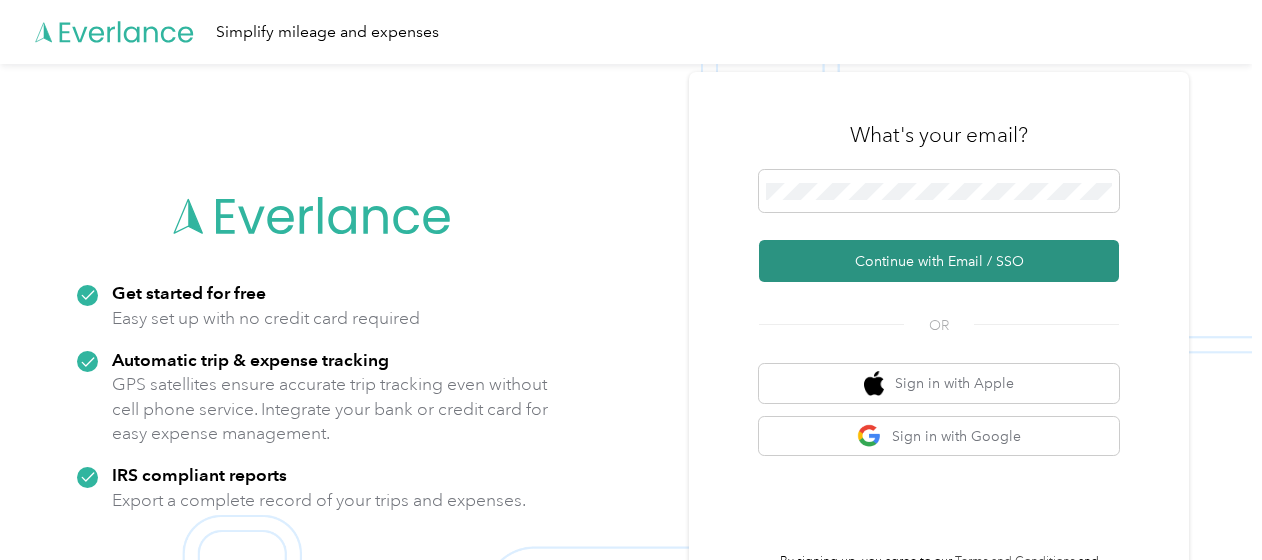 click on "Continue with Email / SSO" at bounding box center [939, 261] 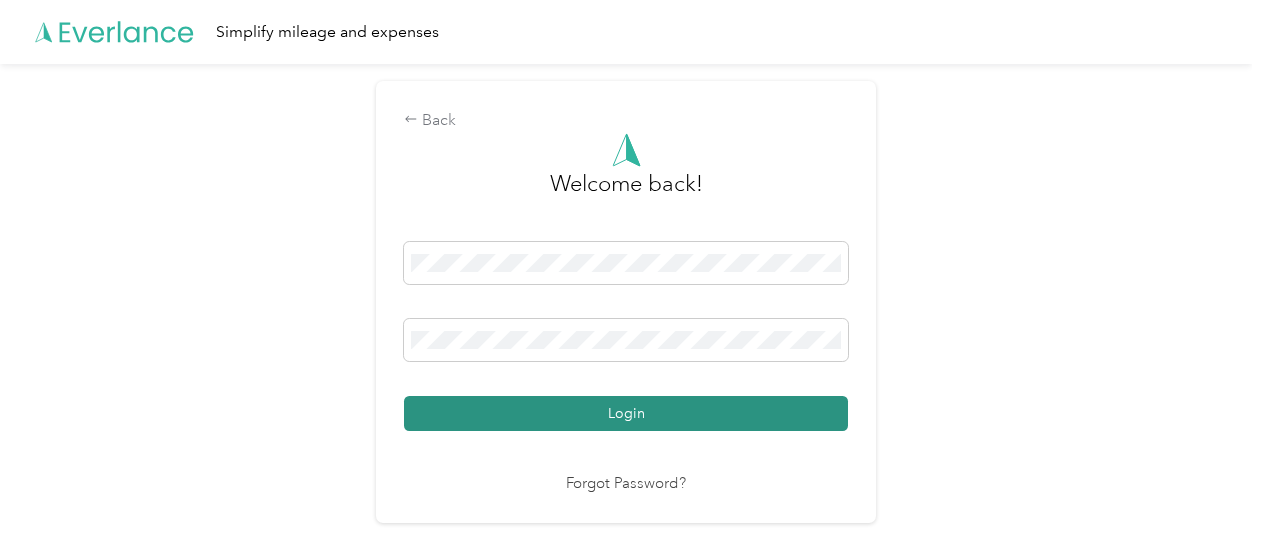 click on "Login" at bounding box center [626, 413] 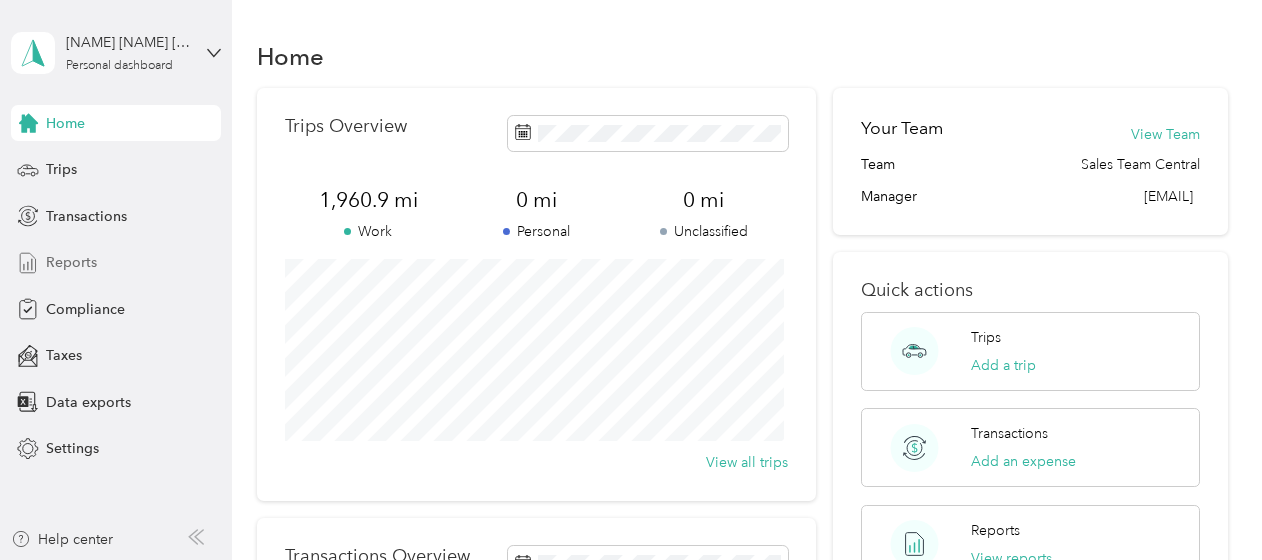 click on "Reports" at bounding box center [71, 262] 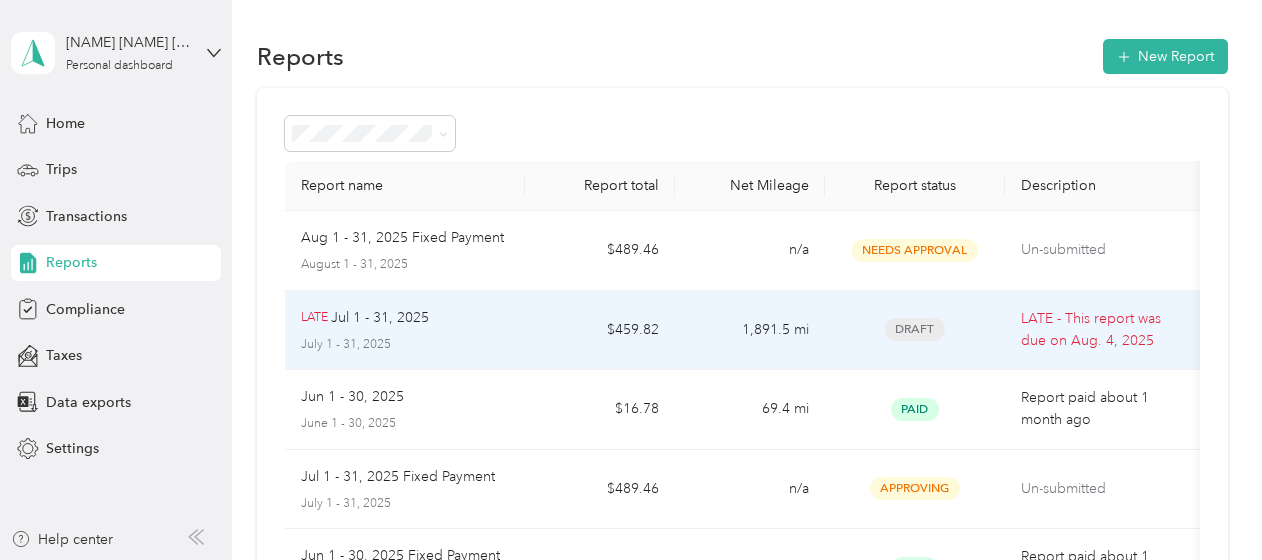 click on "Draft" at bounding box center [915, 329] 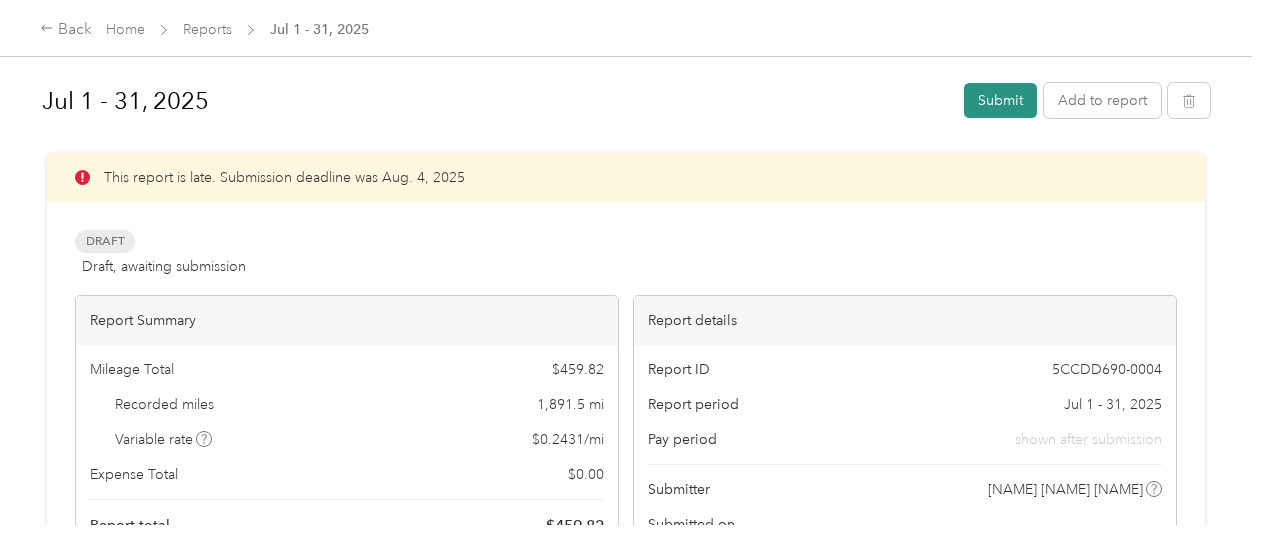 click on "Submit" at bounding box center [1000, 100] 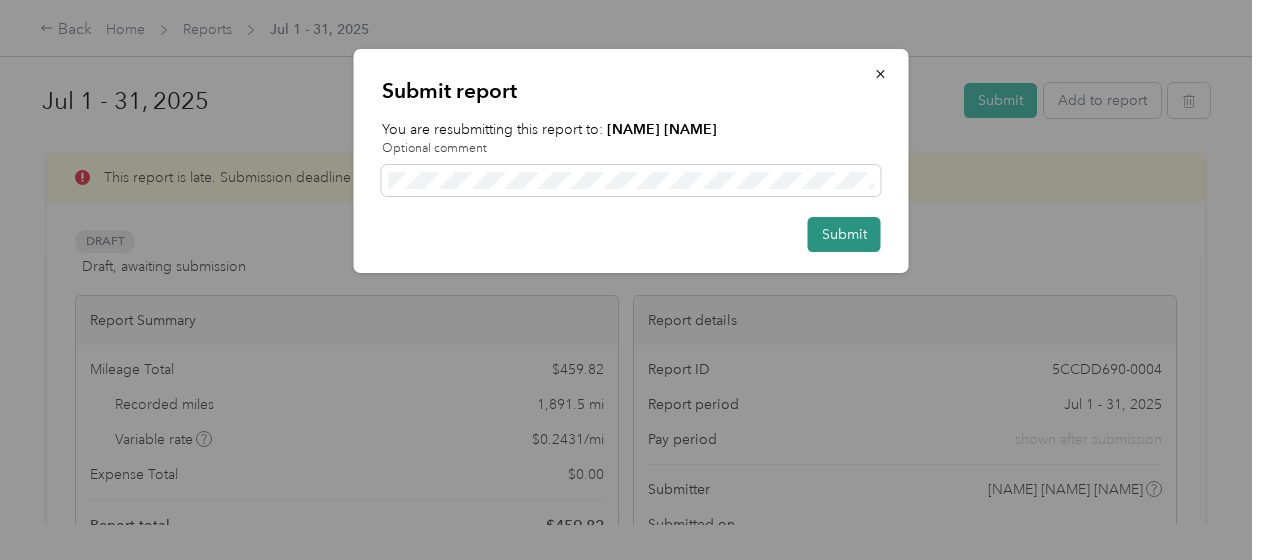 click on "Submit" at bounding box center [844, 234] 